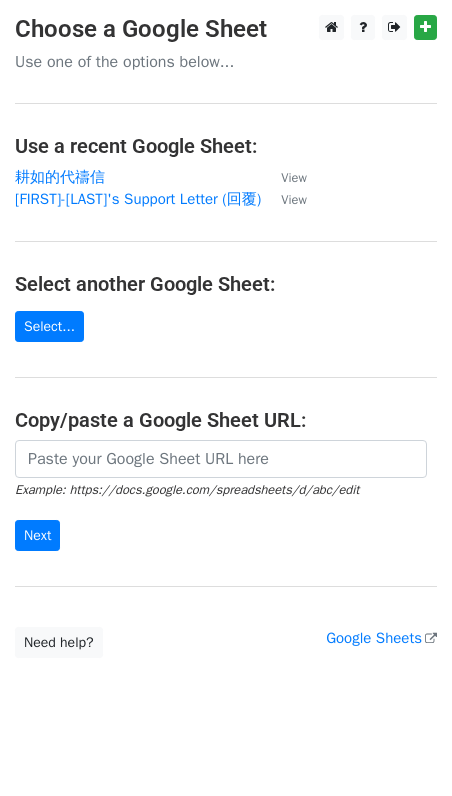 scroll, scrollTop: 0, scrollLeft: 0, axis: both 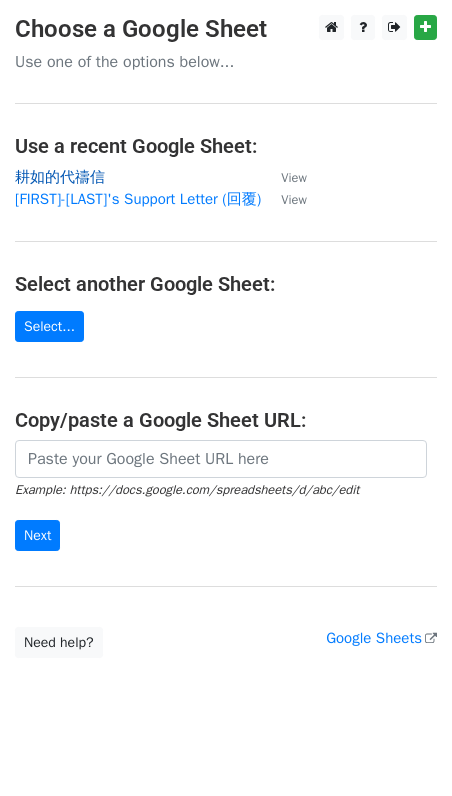 click on "耕如的代禱信" at bounding box center [60, 177] 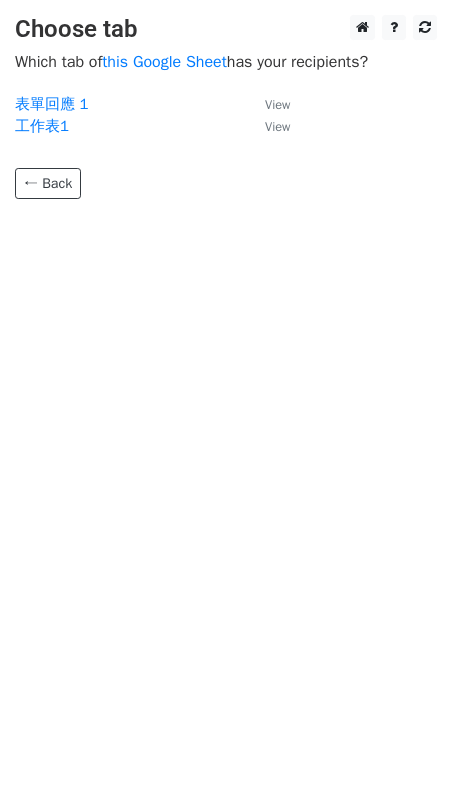 scroll, scrollTop: 0, scrollLeft: 0, axis: both 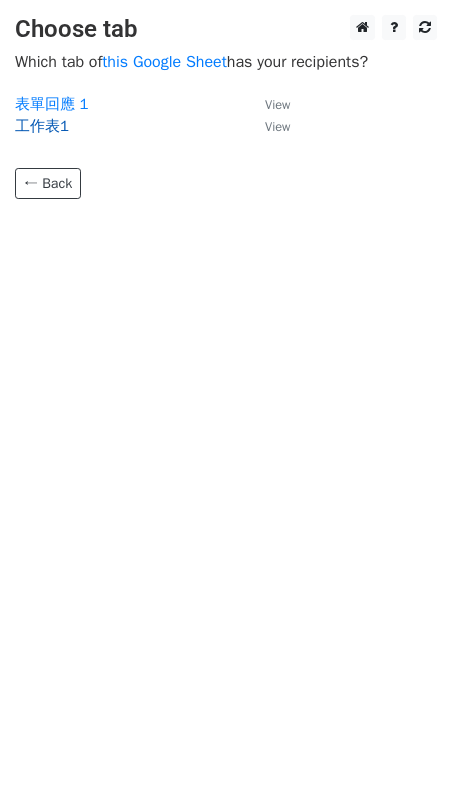 click on "工作表1" at bounding box center [42, 126] 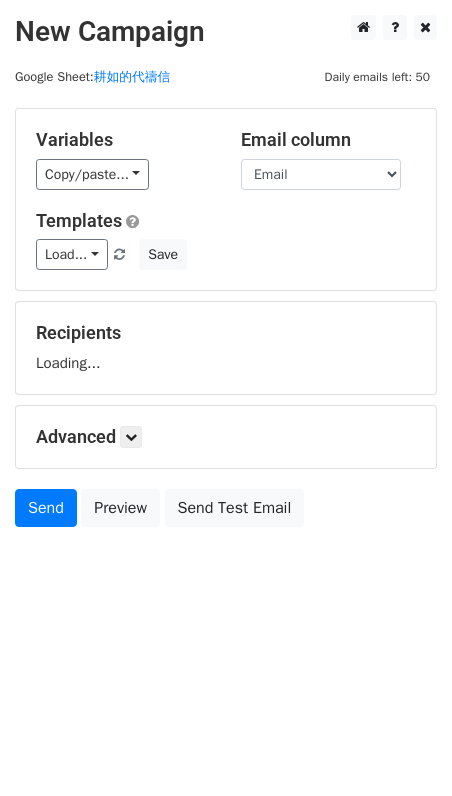 scroll, scrollTop: 0, scrollLeft: 0, axis: both 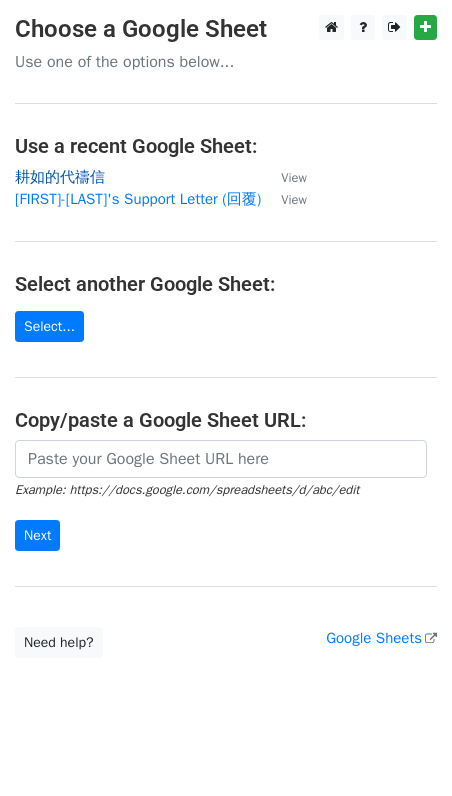 click on "耕如的代禱信" at bounding box center [60, 177] 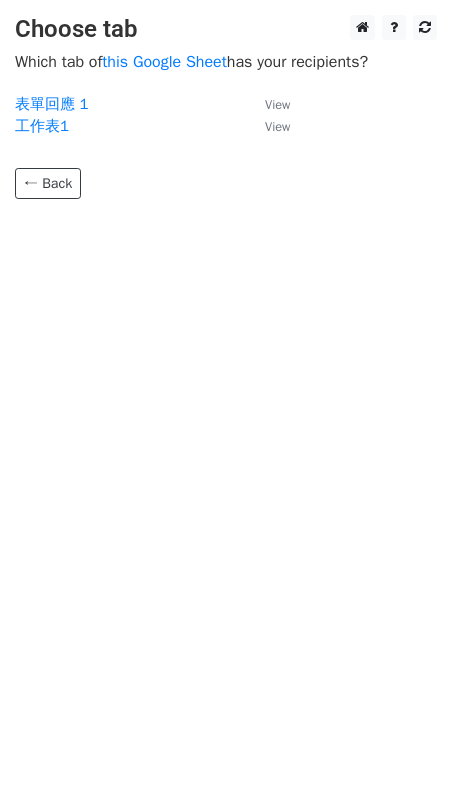 scroll, scrollTop: 0, scrollLeft: 0, axis: both 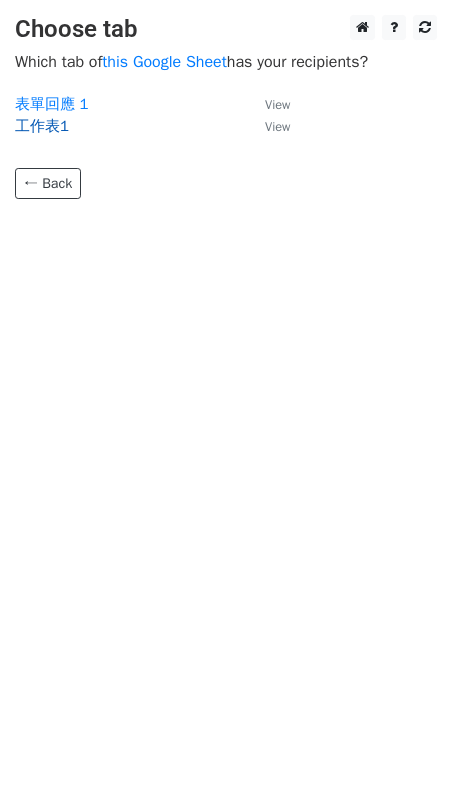 click on "工作表1" at bounding box center (42, 126) 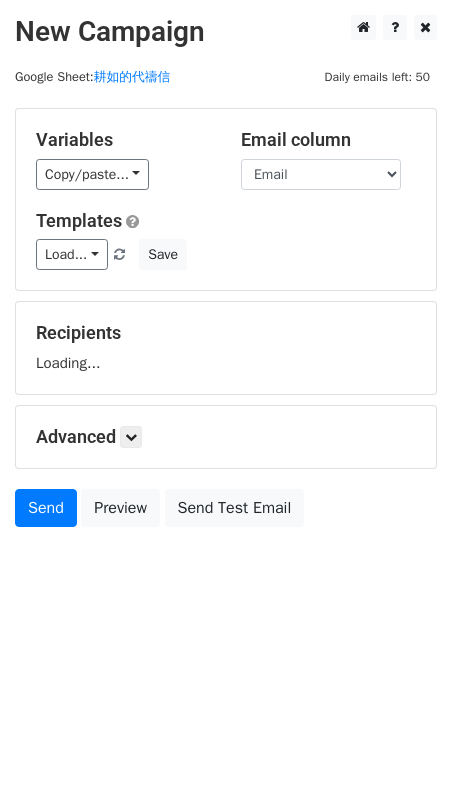 scroll, scrollTop: 0, scrollLeft: 0, axis: both 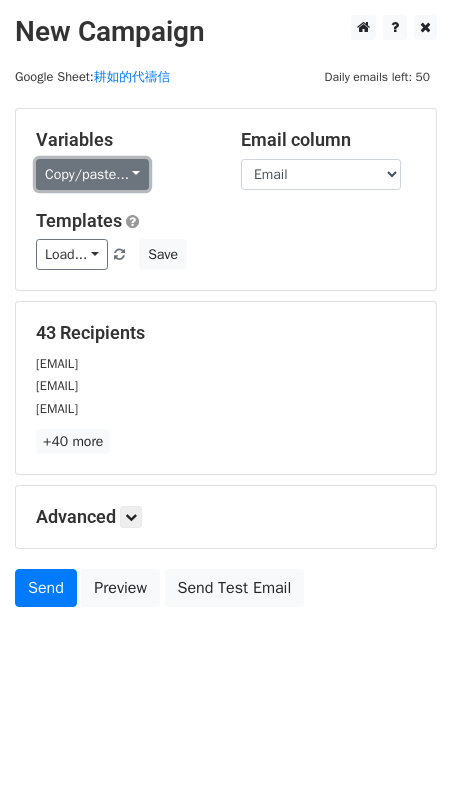 click on "Copy/paste..." at bounding box center [92, 174] 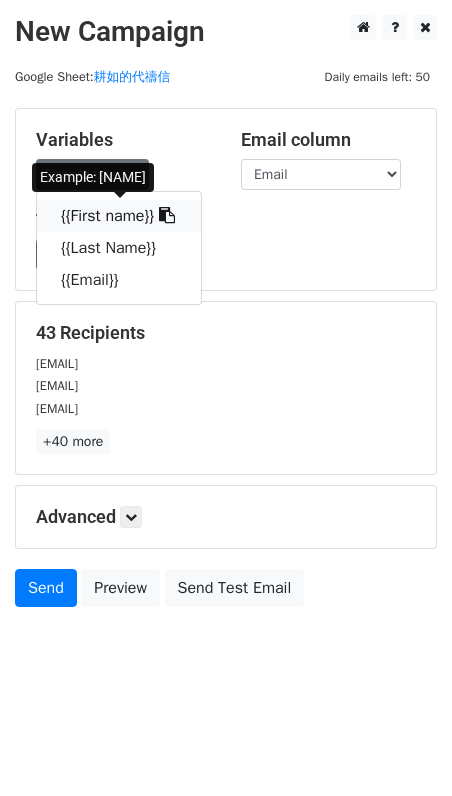 click on "{{First name}}" at bounding box center (119, 216) 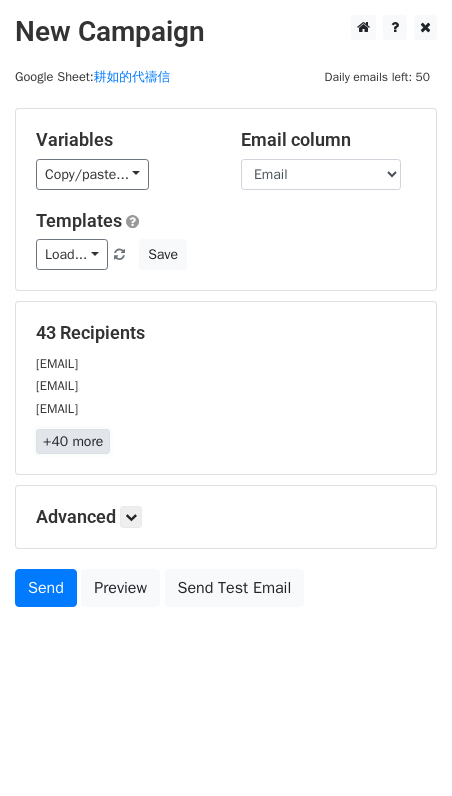 click on "+40 more" at bounding box center [73, 441] 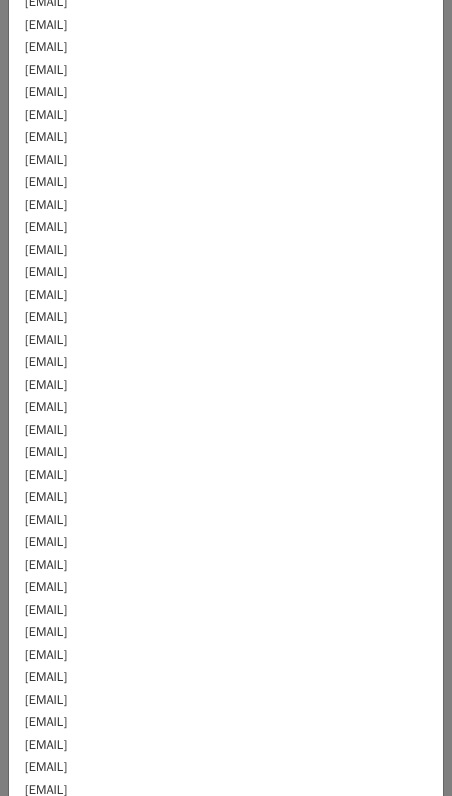 scroll, scrollTop: 0, scrollLeft: 0, axis: both 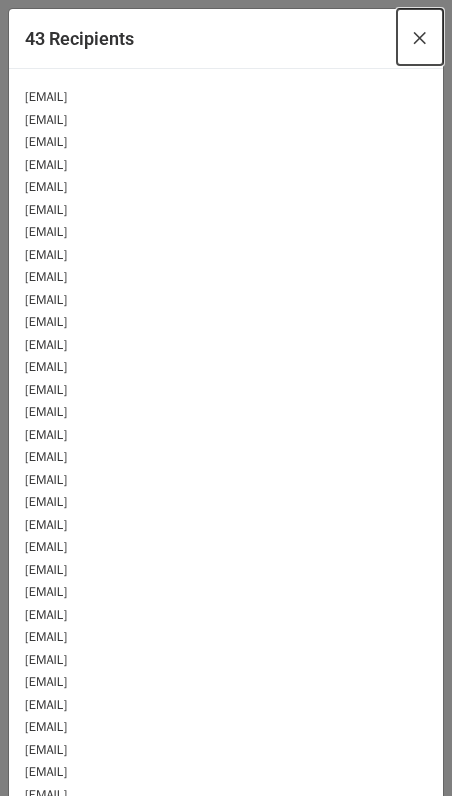 click on "×" at bounding box center [420, 37] 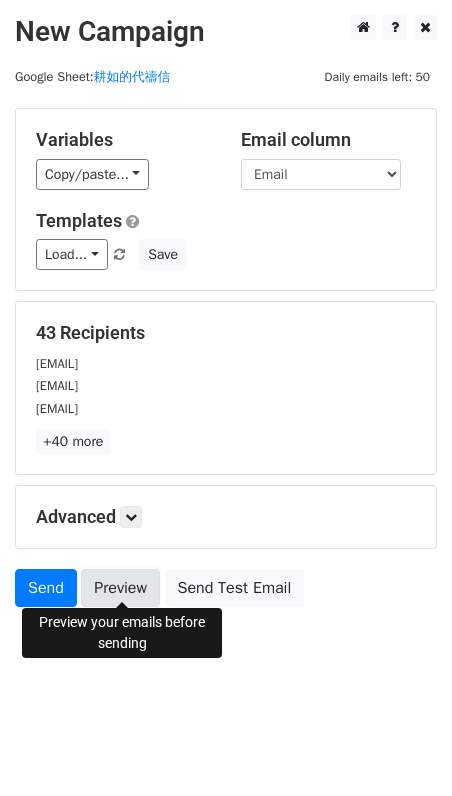 click on "Preview" at bounding box center [120, 588] 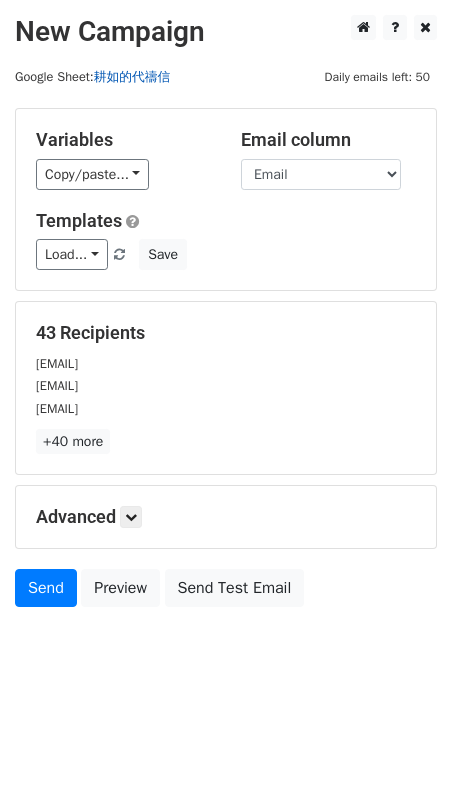 click on "耕如的代禱信" at bounding box center (132, 77) 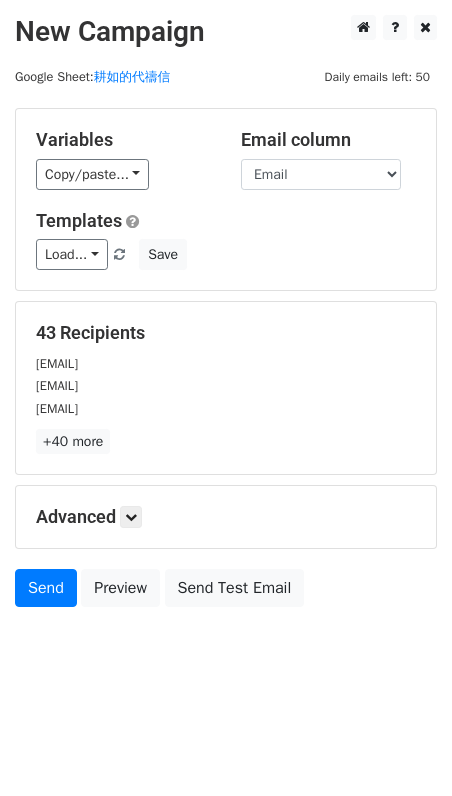 click on "[EMAIL]" at bounding box center (57, 409) 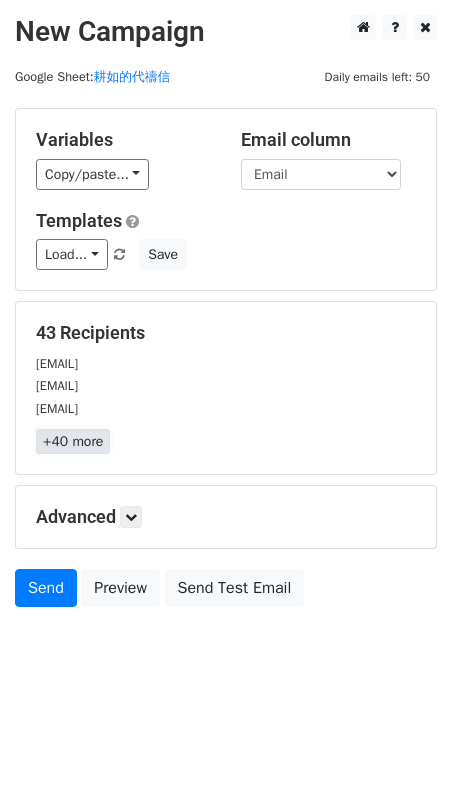 click on "+40 more" at bounding box center (73, 441) 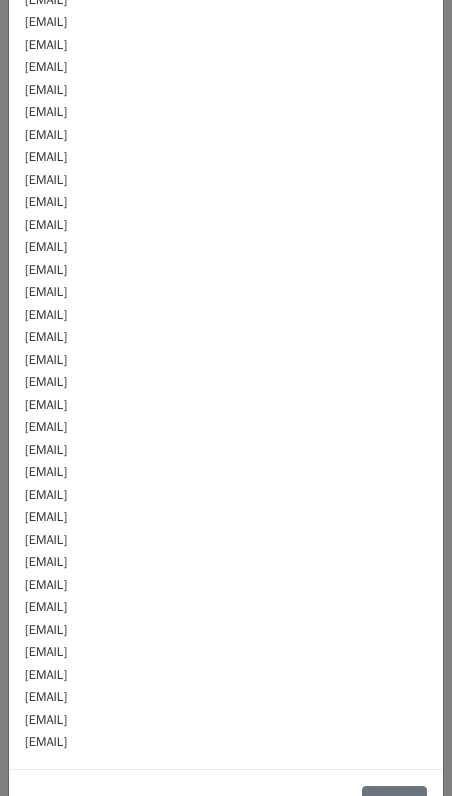 scroll, scrollTop: 0, scrollLeft: 0, axis: both 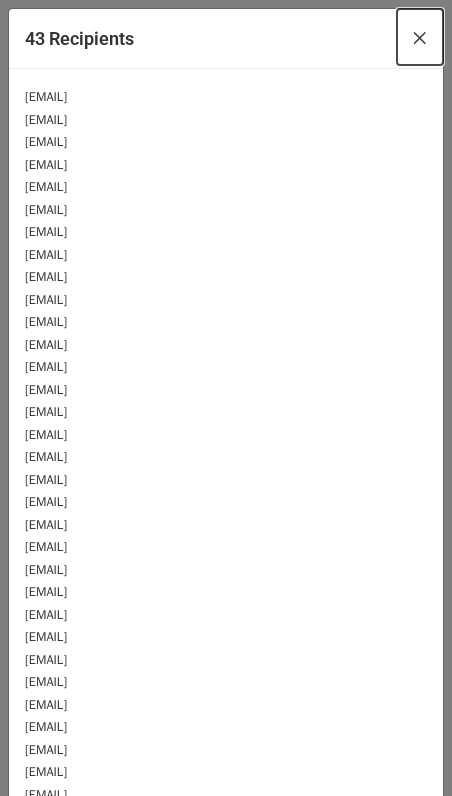 click on "×" at bounding box center (420, 37) 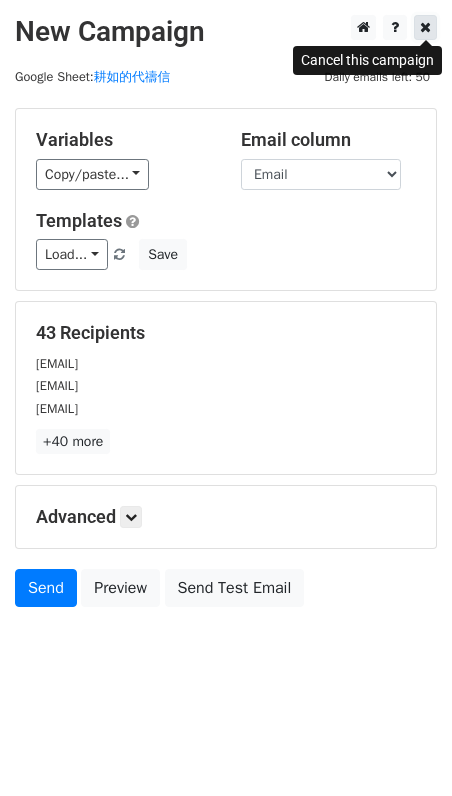 click at bounding box center (425, 27) 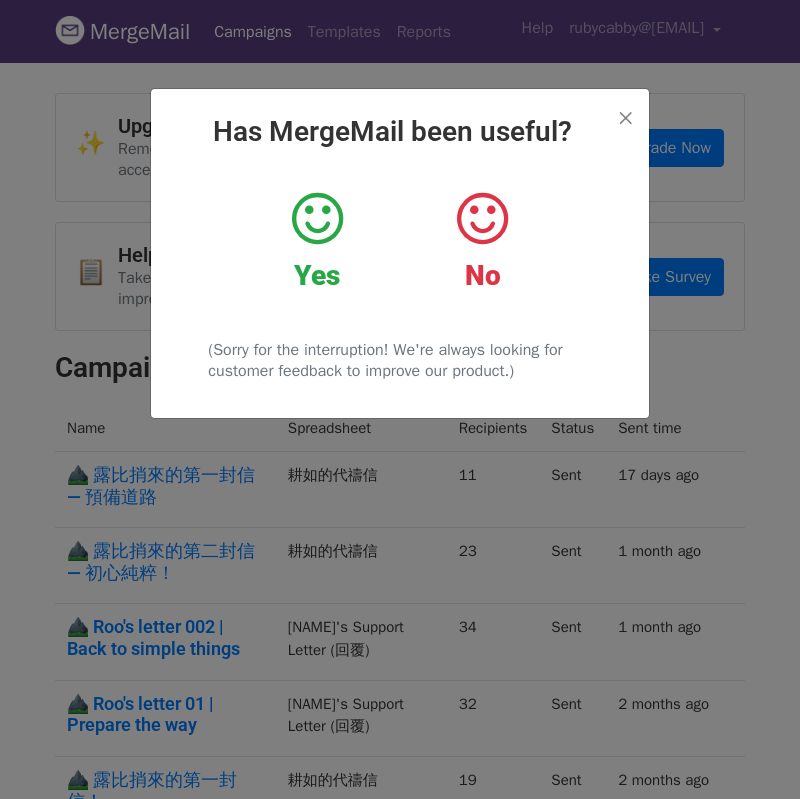 scroll, scrollTop: 0, scrollLeft: 0, axis: both 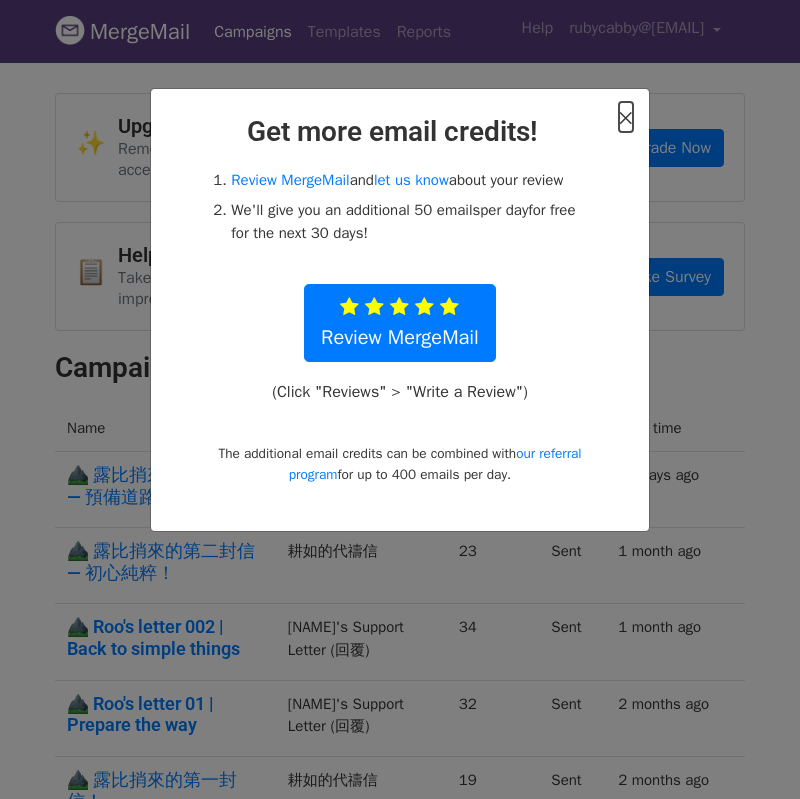 click on "×" at bounding box center [626, 117] 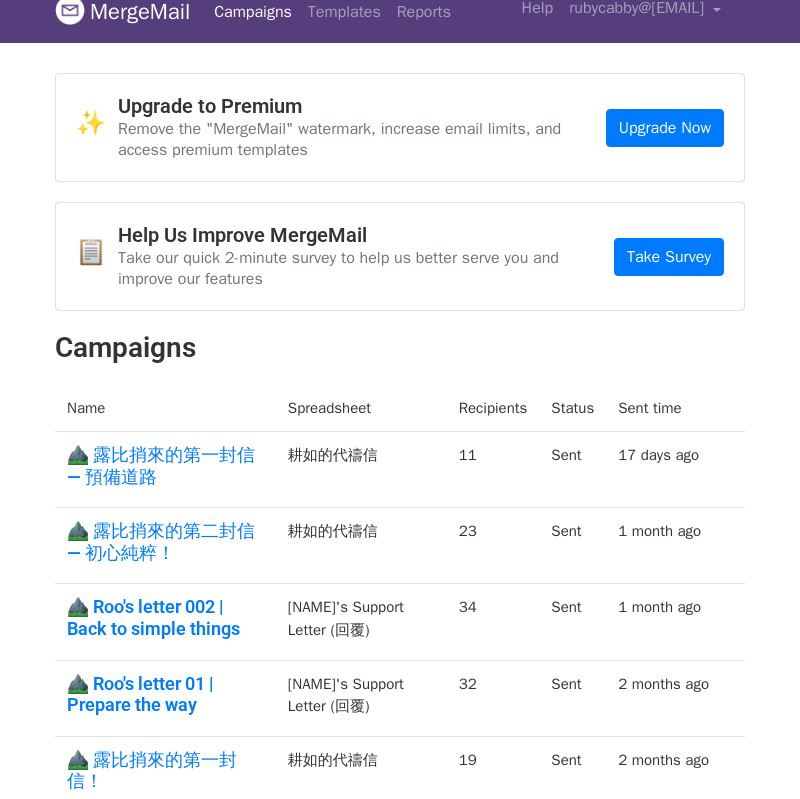 scroll, scrollTop: 0, scrollLeft: 0, axis: both 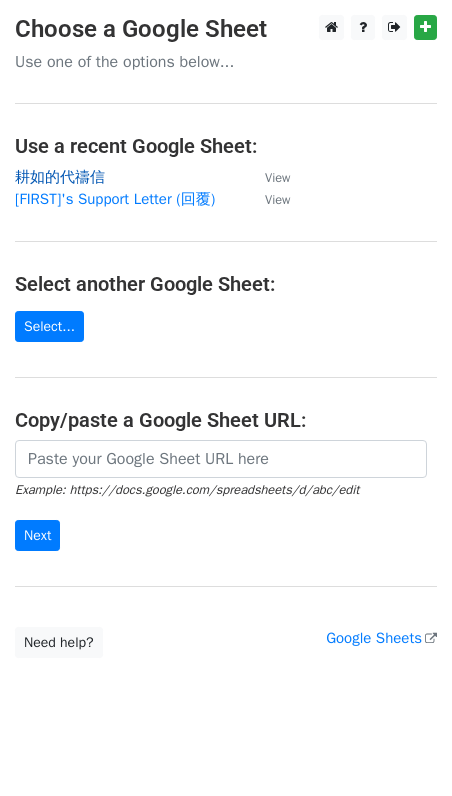 click on "耕如的代禱信" at bounding box center [60, 177] 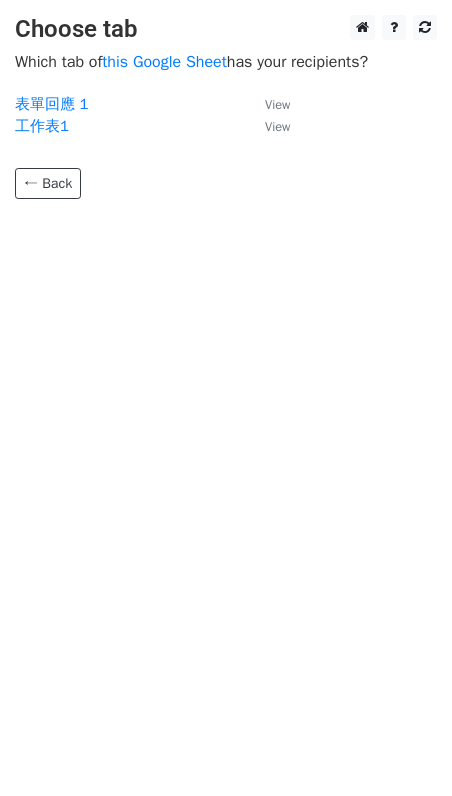 scroll, scrollTop: 0, scrollLeft: 0, axis: both 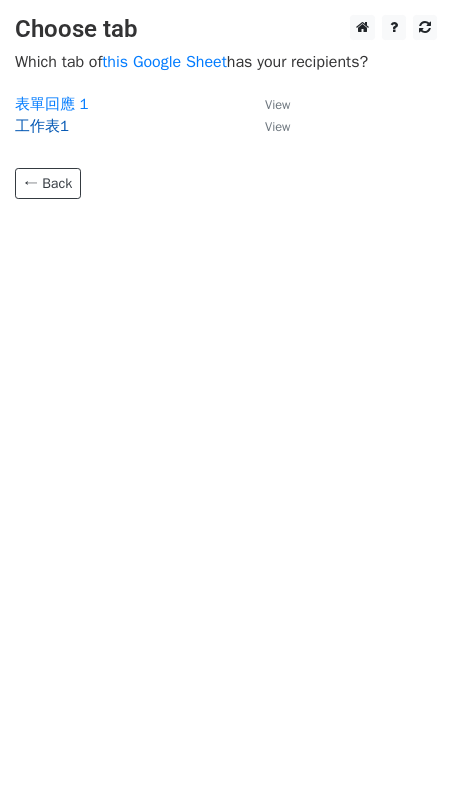 click on "工作表1" at bounding box center [42, 126] 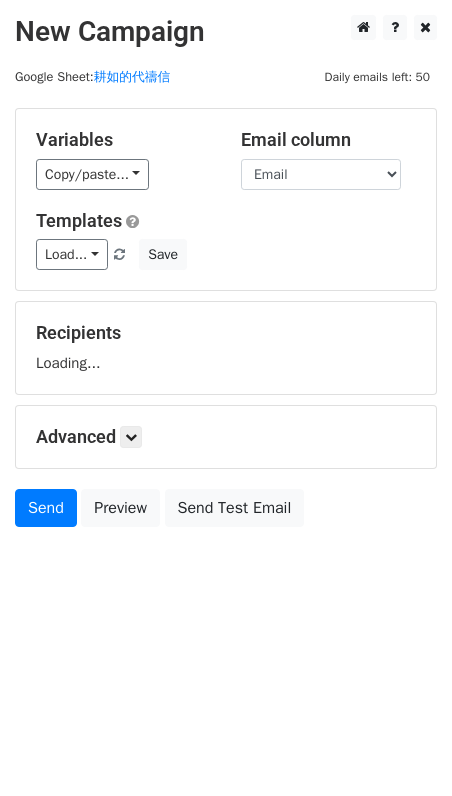 scroll, scrollTop: 0, scrollLeft: 0, axis: both 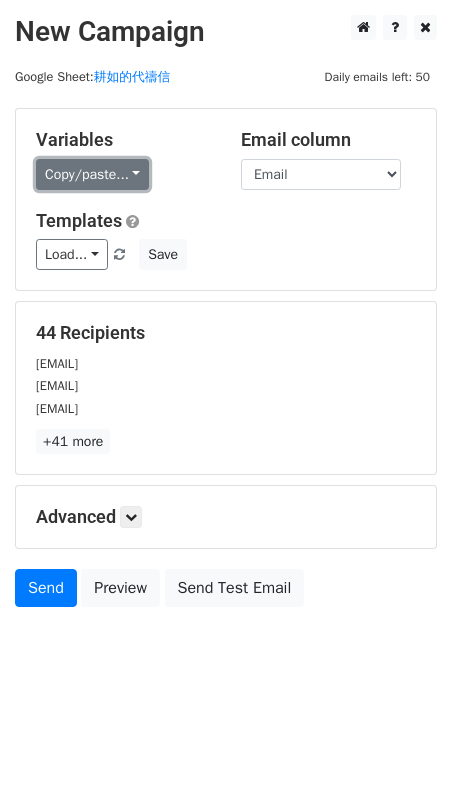 click on "Copy/paste..." at bounding box center [92, 174] 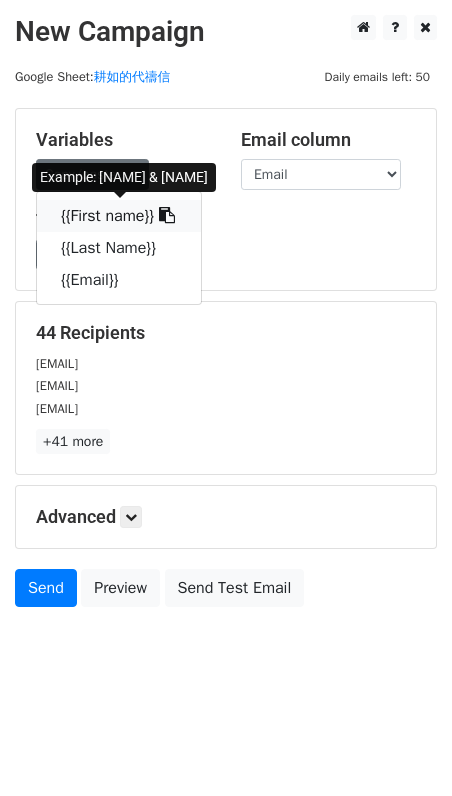 click on "{{First name}}" at bounding box center [119, 216] 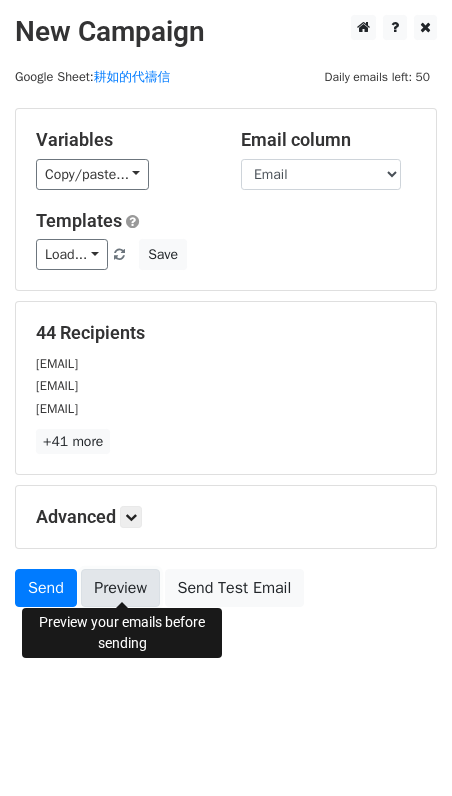 click on "Preview" at bounding box center [120, 588] 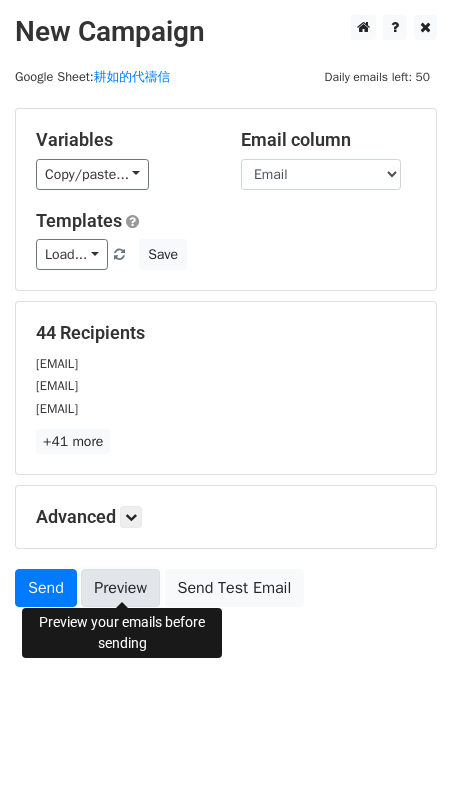 click on "Preview" at bounding box center [120, 588] 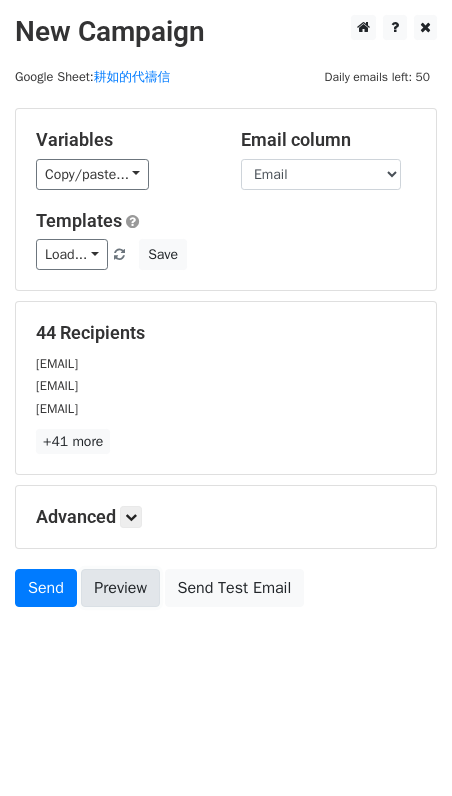 click on "Preview" at bounding box center [120, 588] 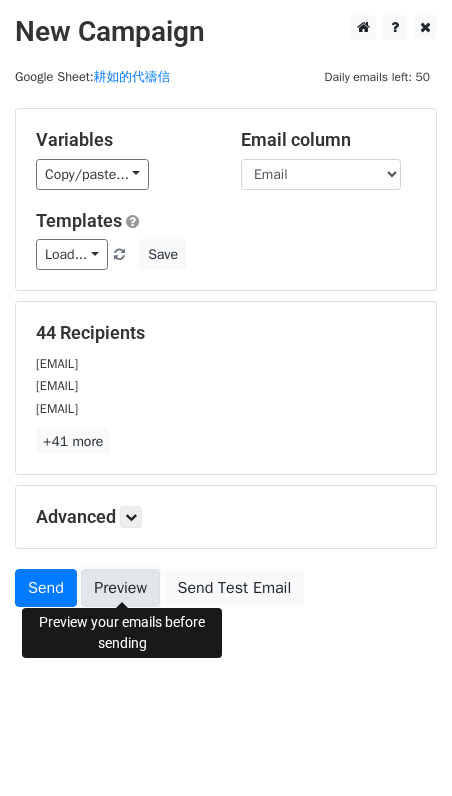 click on "Preview" at bounding box center (120, 588) 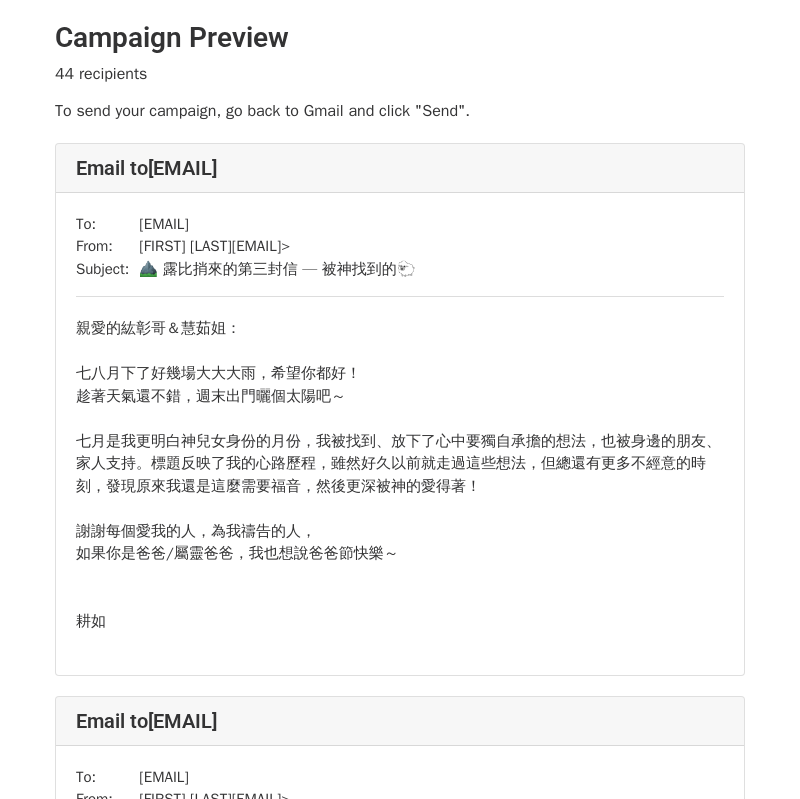 scroll, scrollTop: 0, scrollLeft: 0, axis: both 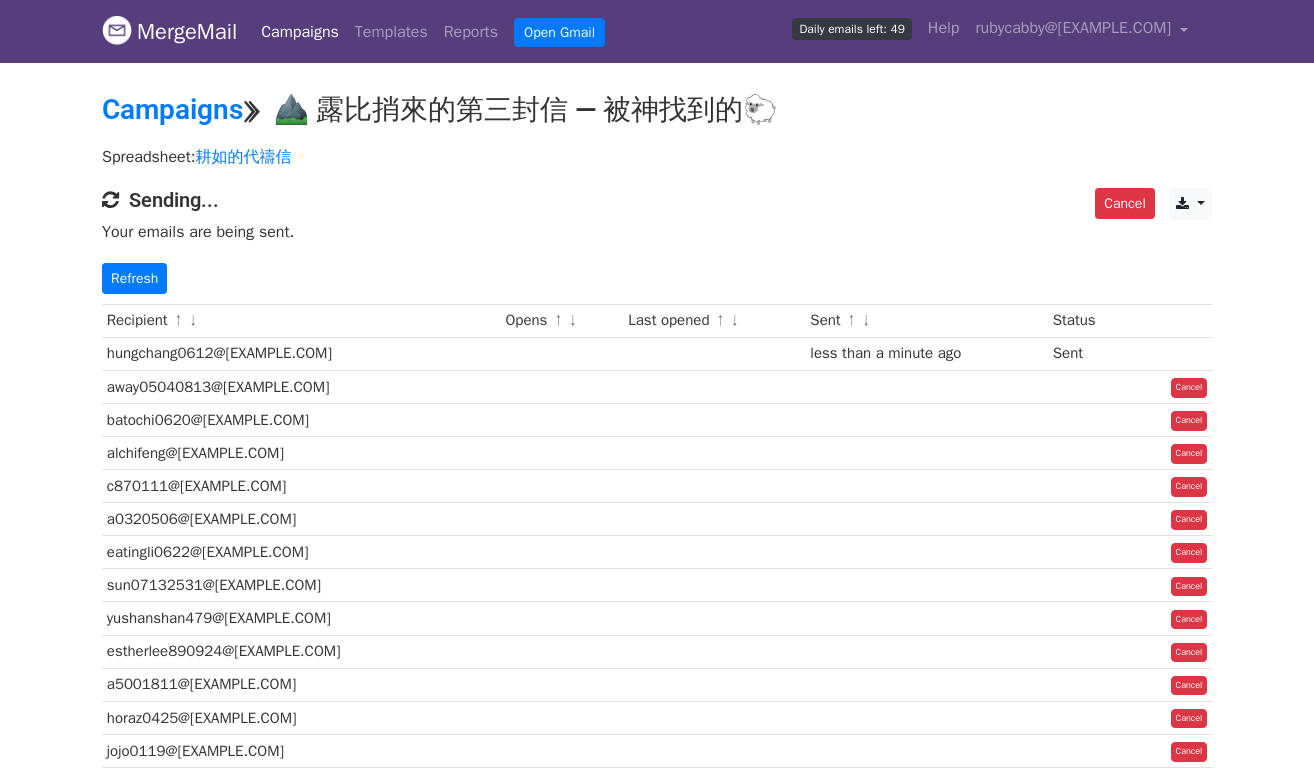 click on "Cancel
CSV
Excel
Sending...
Your emails are being sent.
Refresh" at bounding box center (657, 241) 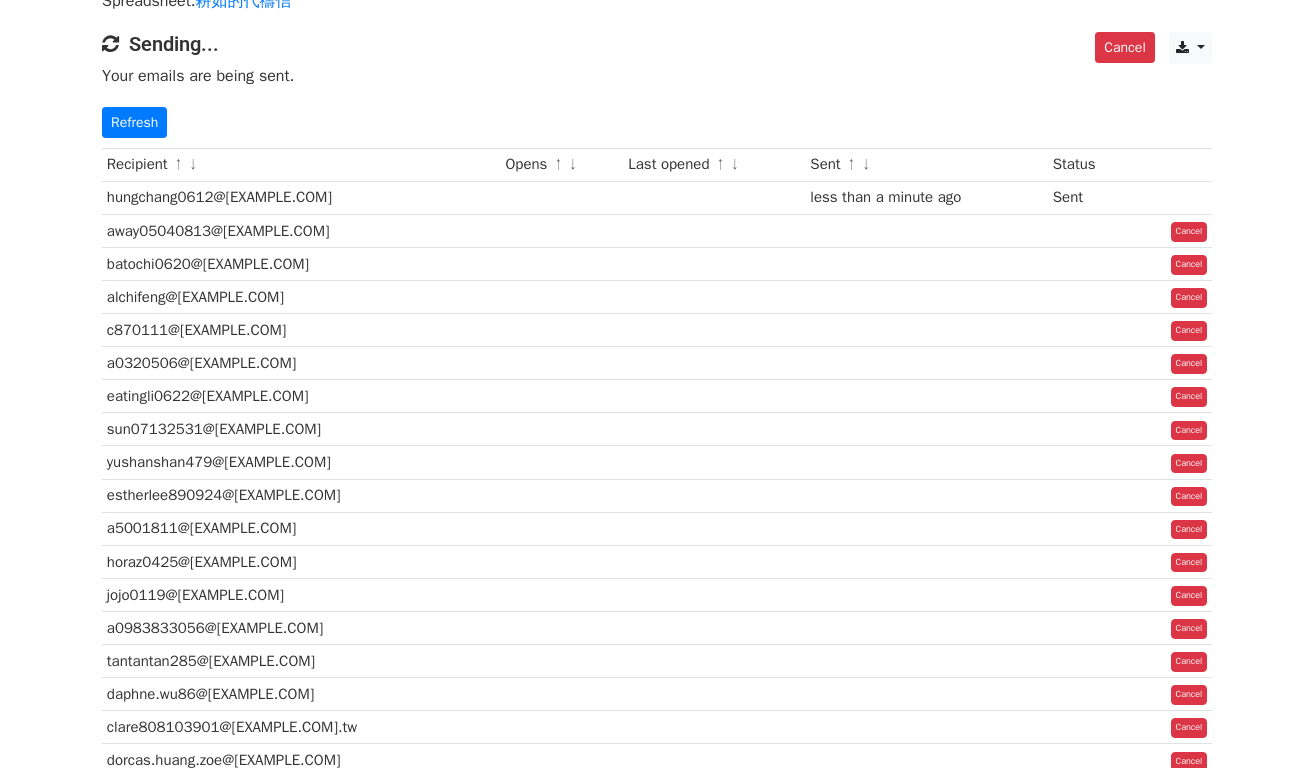scroll, scrollTop: 181, scrollLeft: 0, axis: vertical 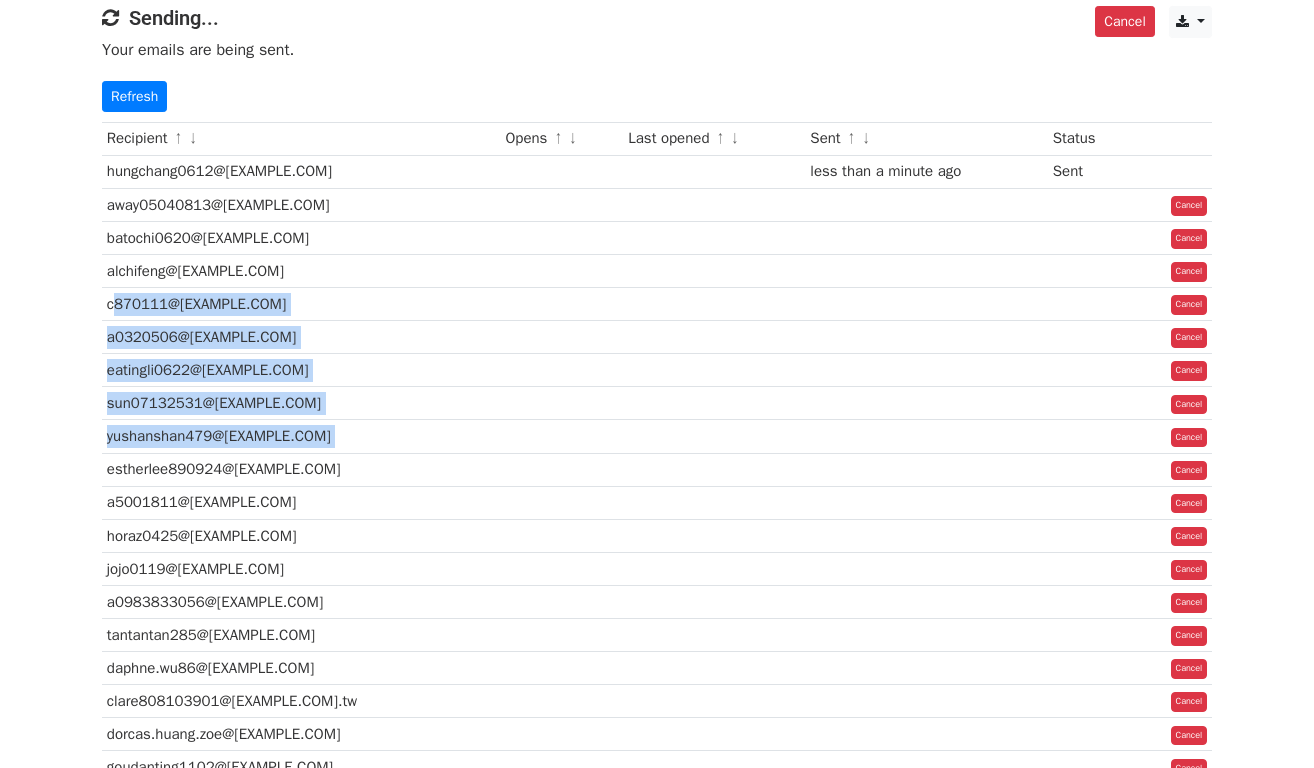 drag, startPoint x: 110, startPoint y: 311, endPoint x: 306, endPoint y: 184, distance: 233.5487 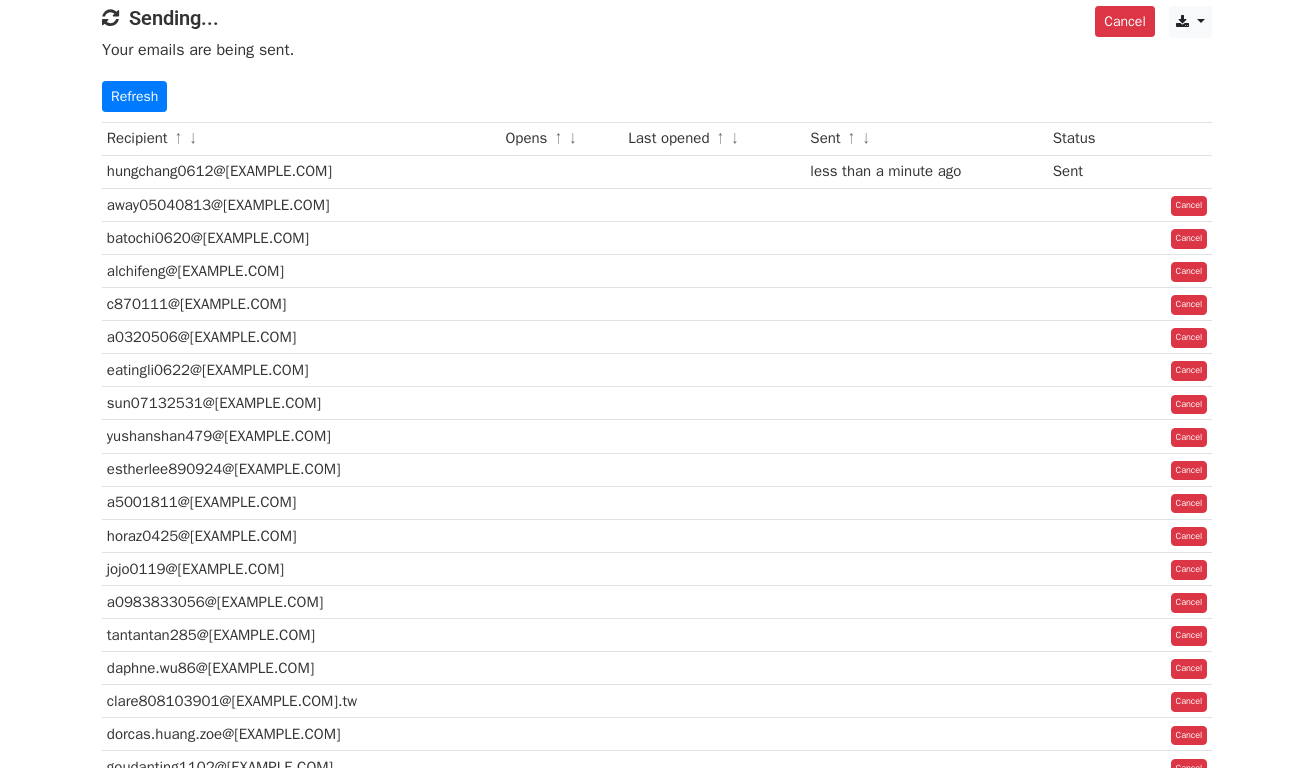click on "estherlee890924@[EXAMPLE.COM]" at bounding box center (301, 469) 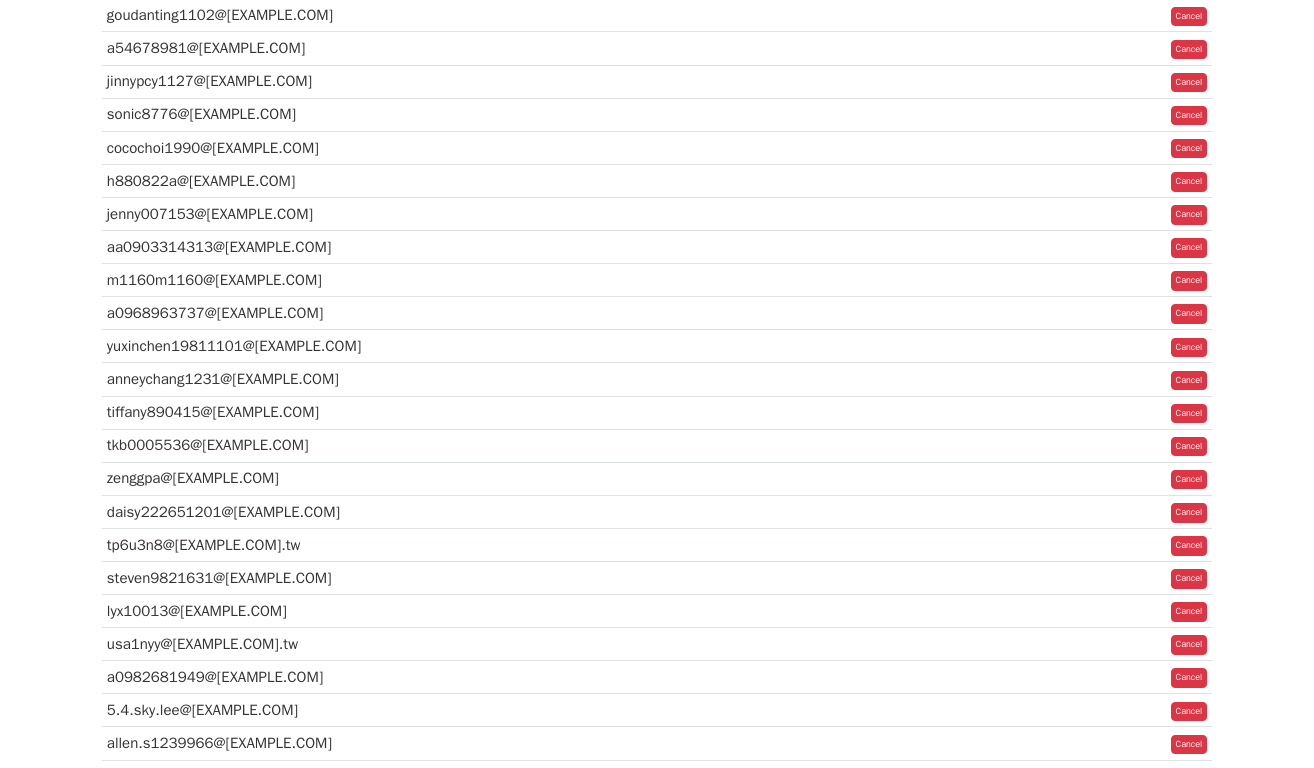 scroll, scrollTop: 1215, scrollLeft: 0, axis: vertical 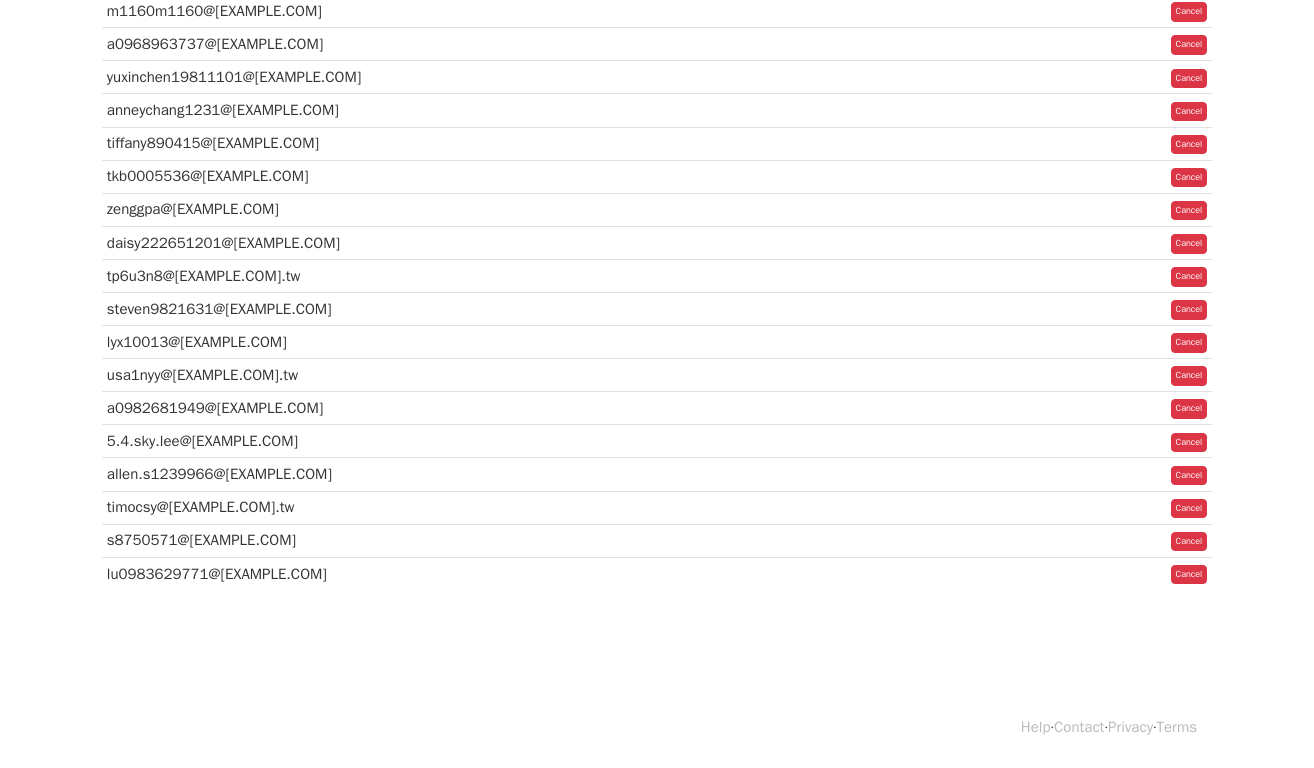 click on "MergeMail
Campaigns
Templates
Reports
Open Gmail
Daily emails left: 49
Help
rubycabby@[EXAMPLE.COM]
Account
Unsubscribes
Integrations
Notification Settings
Sign out
New Features
You're all caught up!
Scheduled Campaigns
Schedule your emails to be sent later.
Read more
Account Reports
View reports across all of your campaigns to find highly-engaged recipients and to see which templates and campaigns have the most clicks and opens.
Read more
View my reports
Template Editor
Create beautiful emails using our powerful template editor.
Read more
View my templates
Campaigns
⟫
⛰️ 露比捎來的第三封信 — 被神找到的🐑
Spreadsheet:
耕如的代禱信
Cancel
CSV
Excel
Sending...
Your emails are being sent.
Refresh" at bounding box center (657, -259) 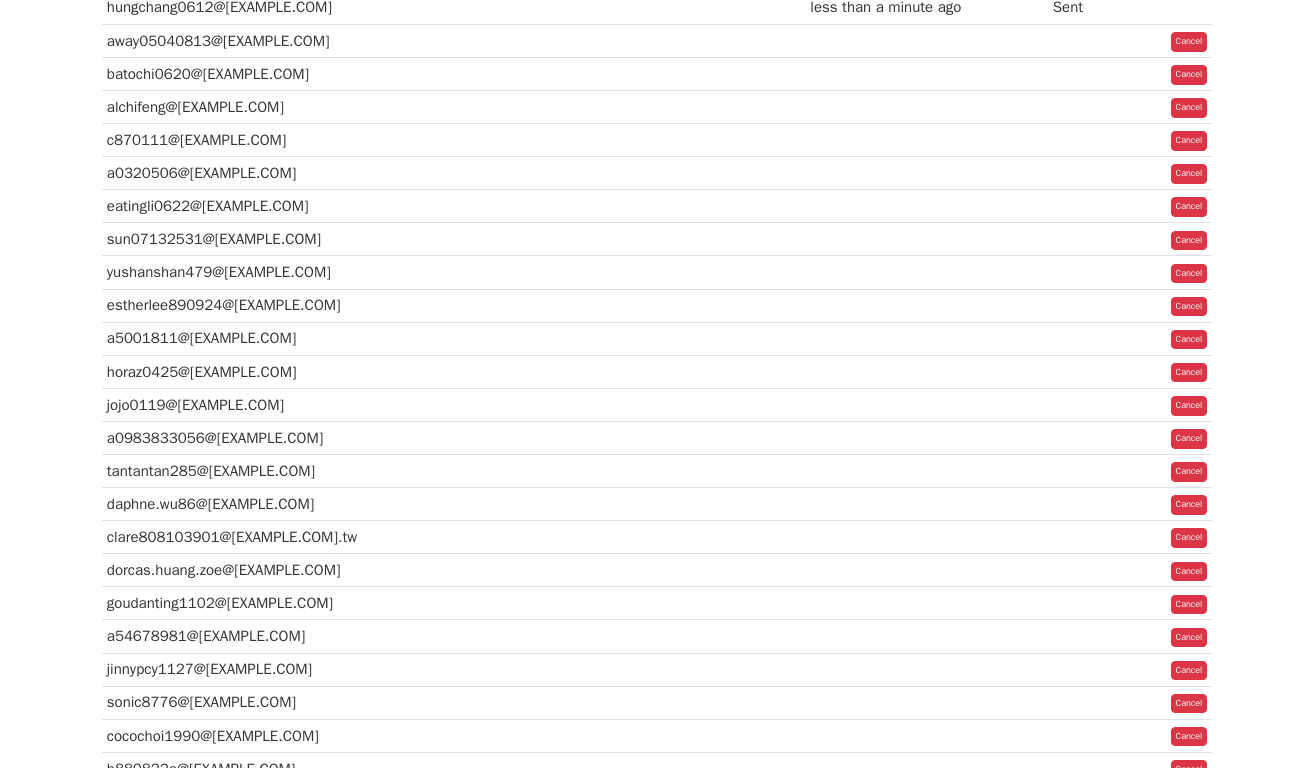 scroll, scrollTop: 0, scrollLeft: 0, axis: both 